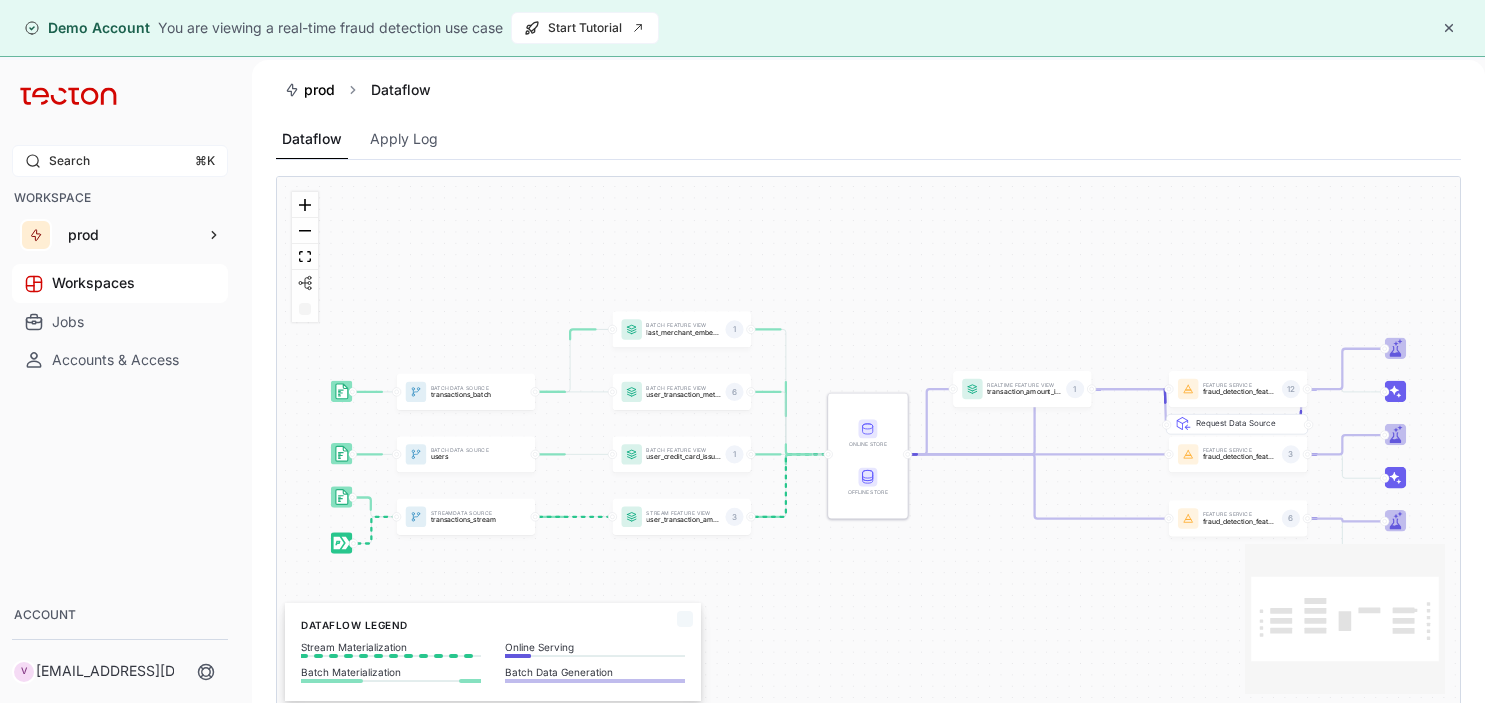 scroll, scrollTop: 0, scrollLeft: 0, axis: both 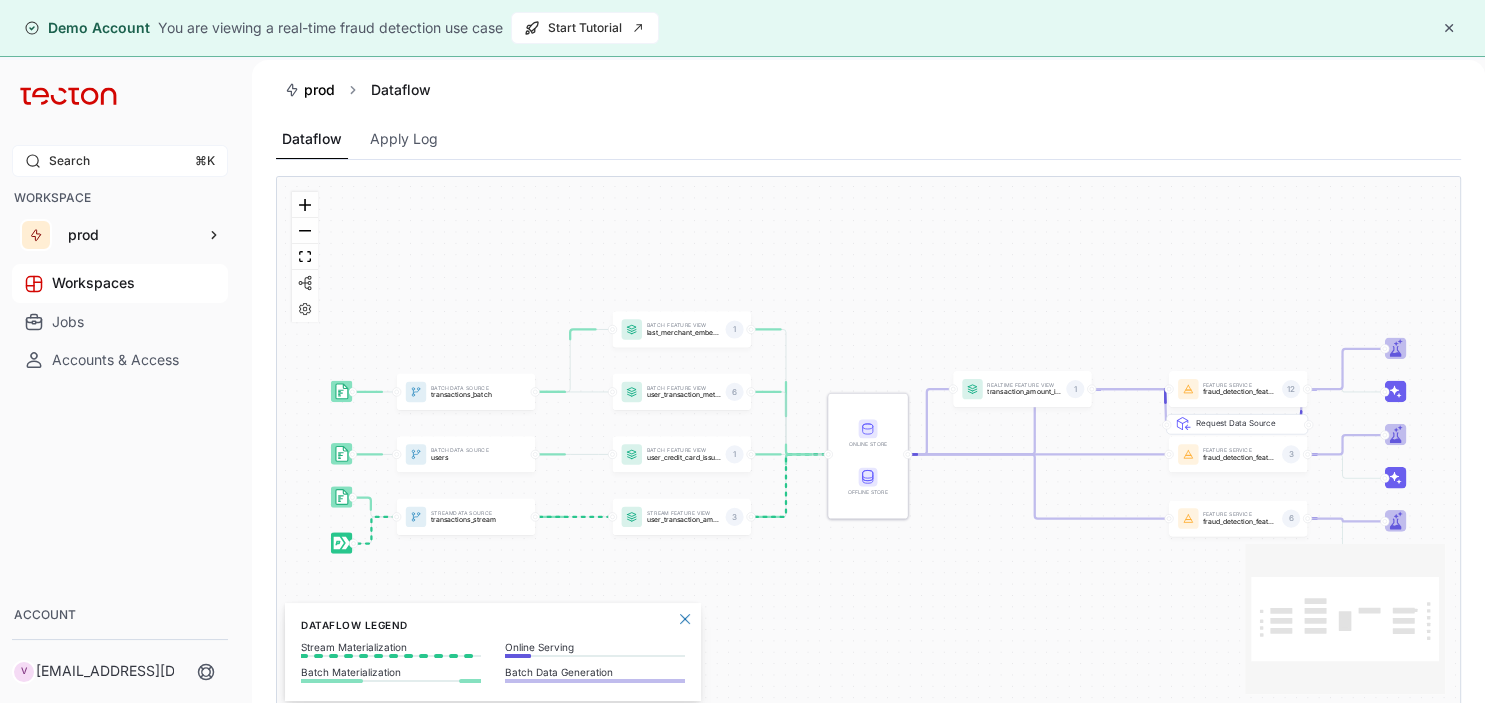 click at bounding box center [1449, 28] 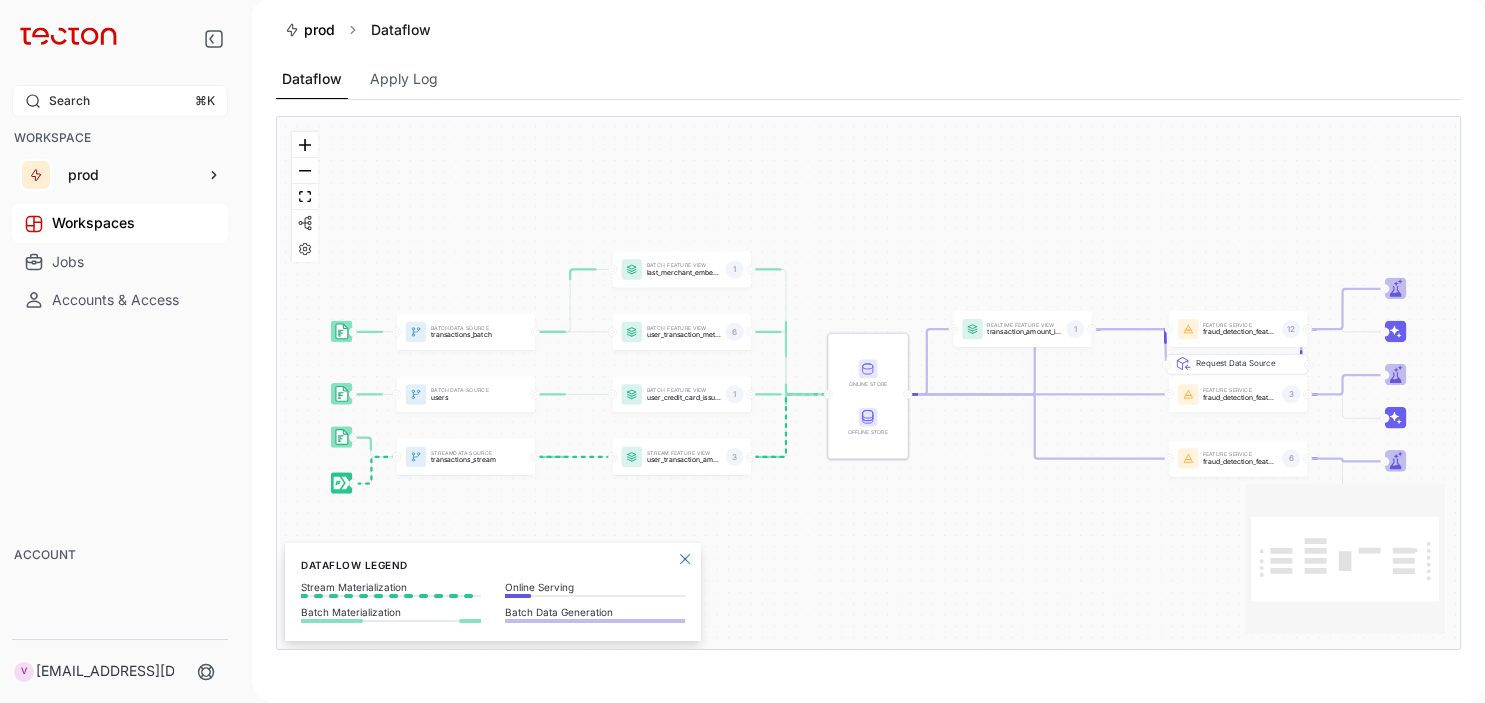 click on "Workspaces" at bounding box center (120, 223) 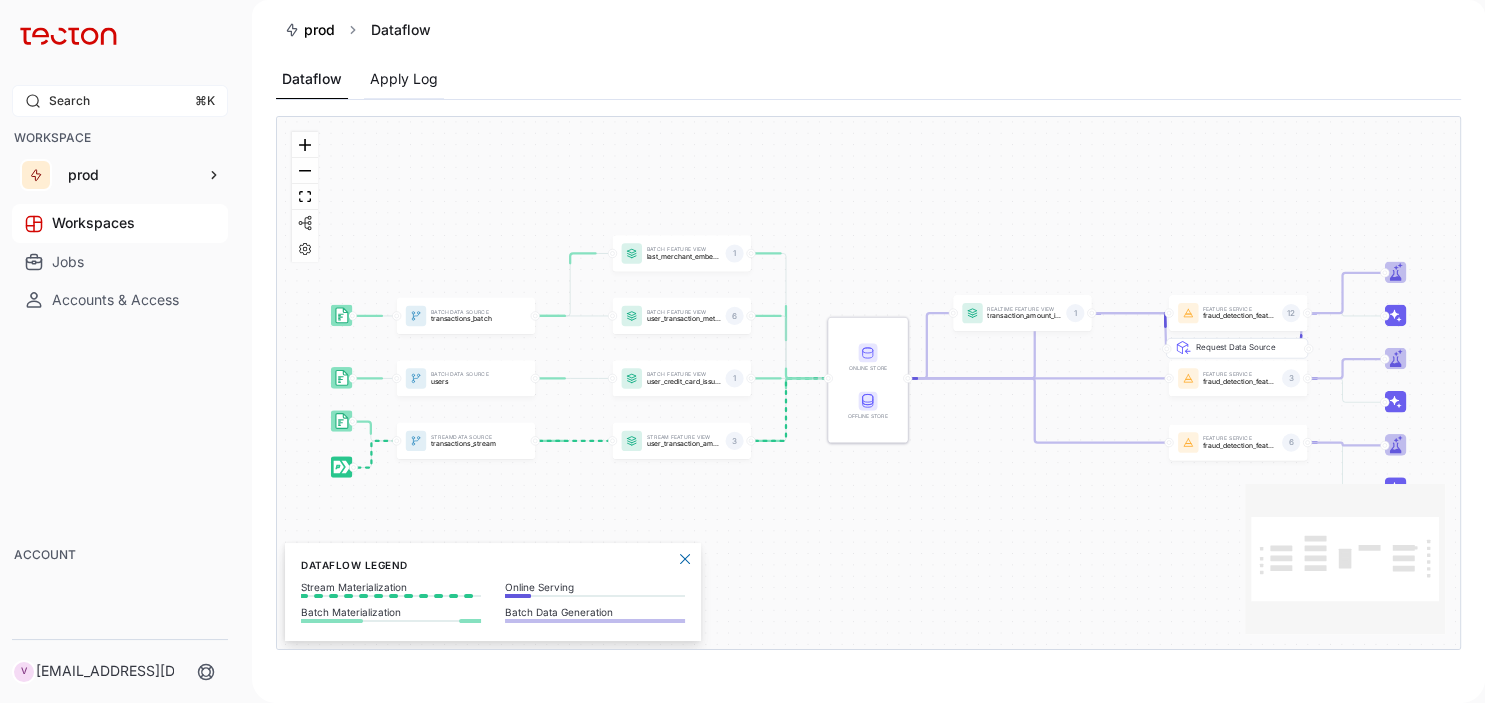 click on "Apply Log" at bounding box center [404, 79] 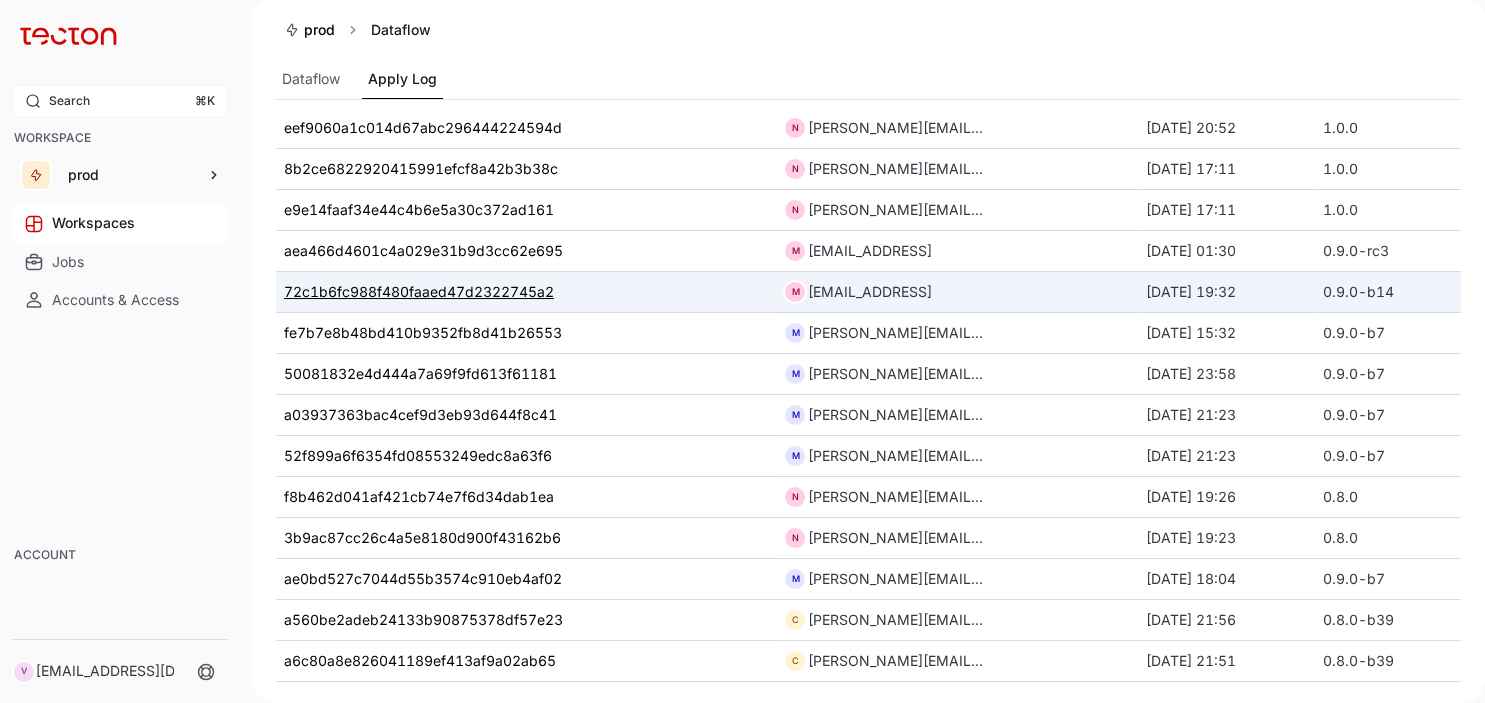 scroll, scrollTop: 0, scrollLeft: 0, axis: both 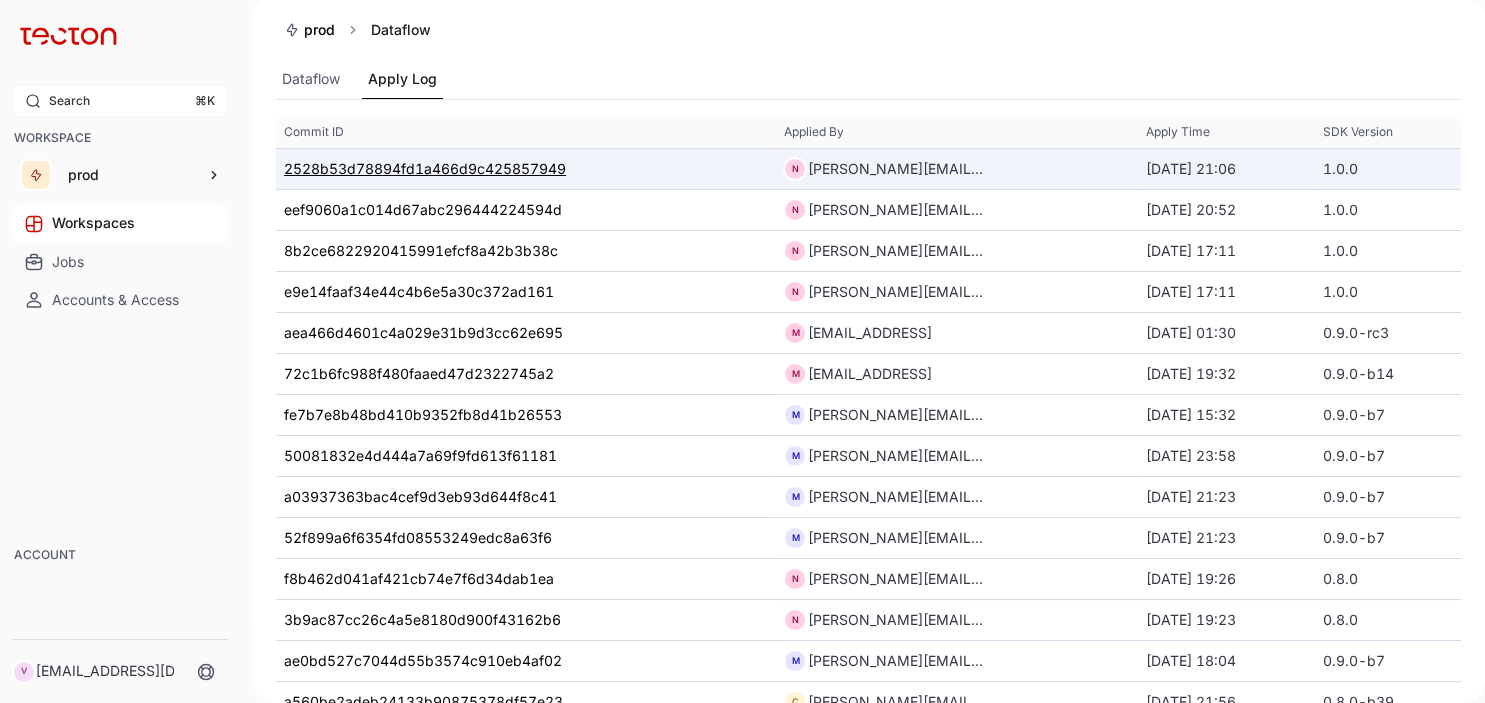 click on "2528b53d78894fd1a466d9c425857949" at bounding box center [425, 169] 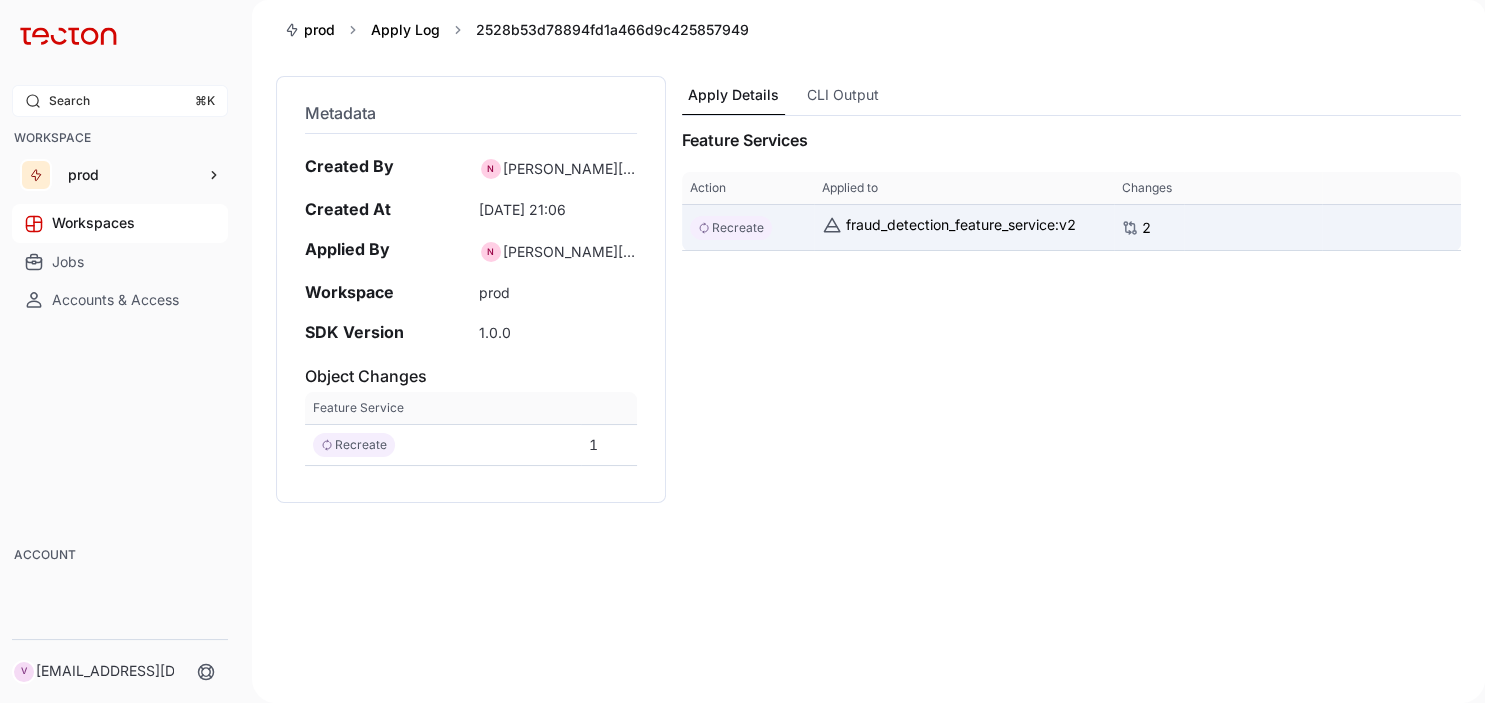 click on "Recreate" at bounding box center [738, 228] 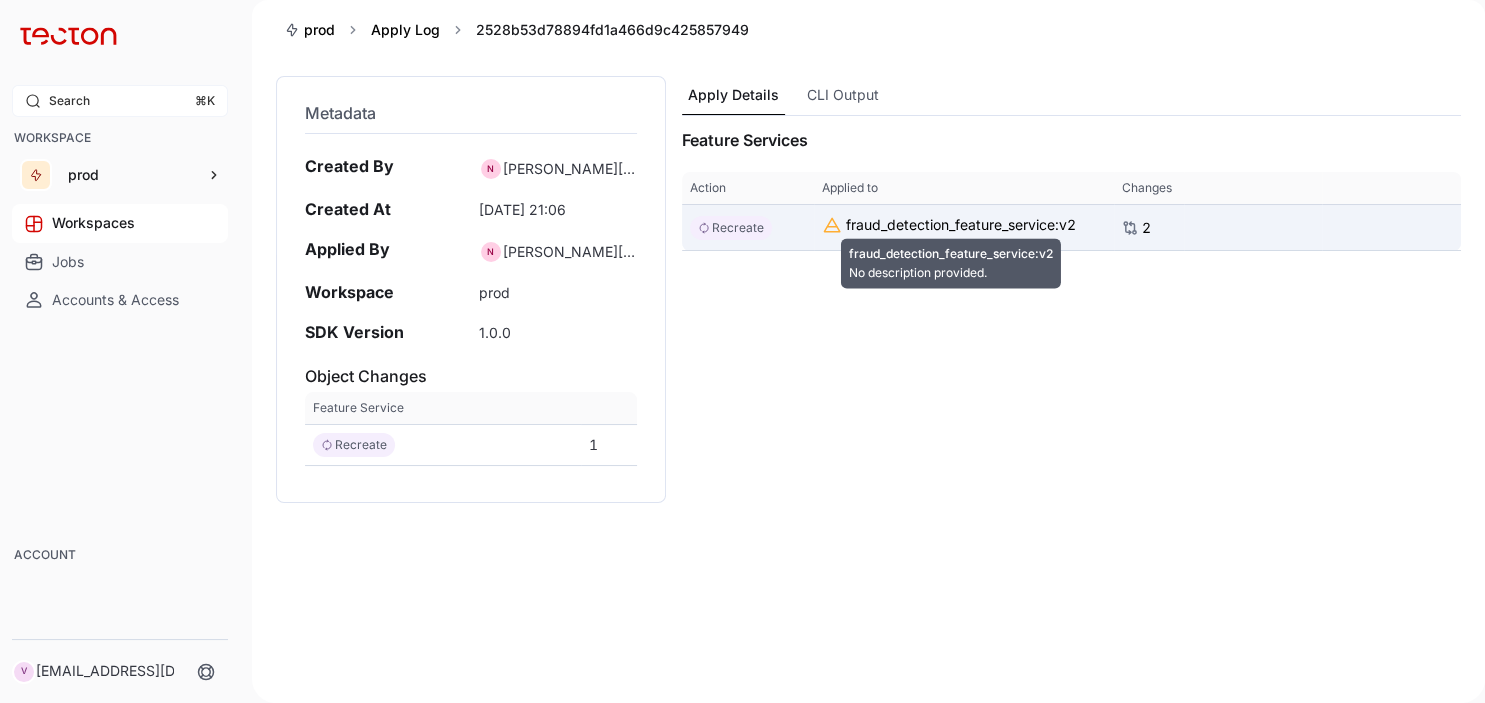 click on "fraud_detection_feature_service:v2" at bounding box center (961, 225) 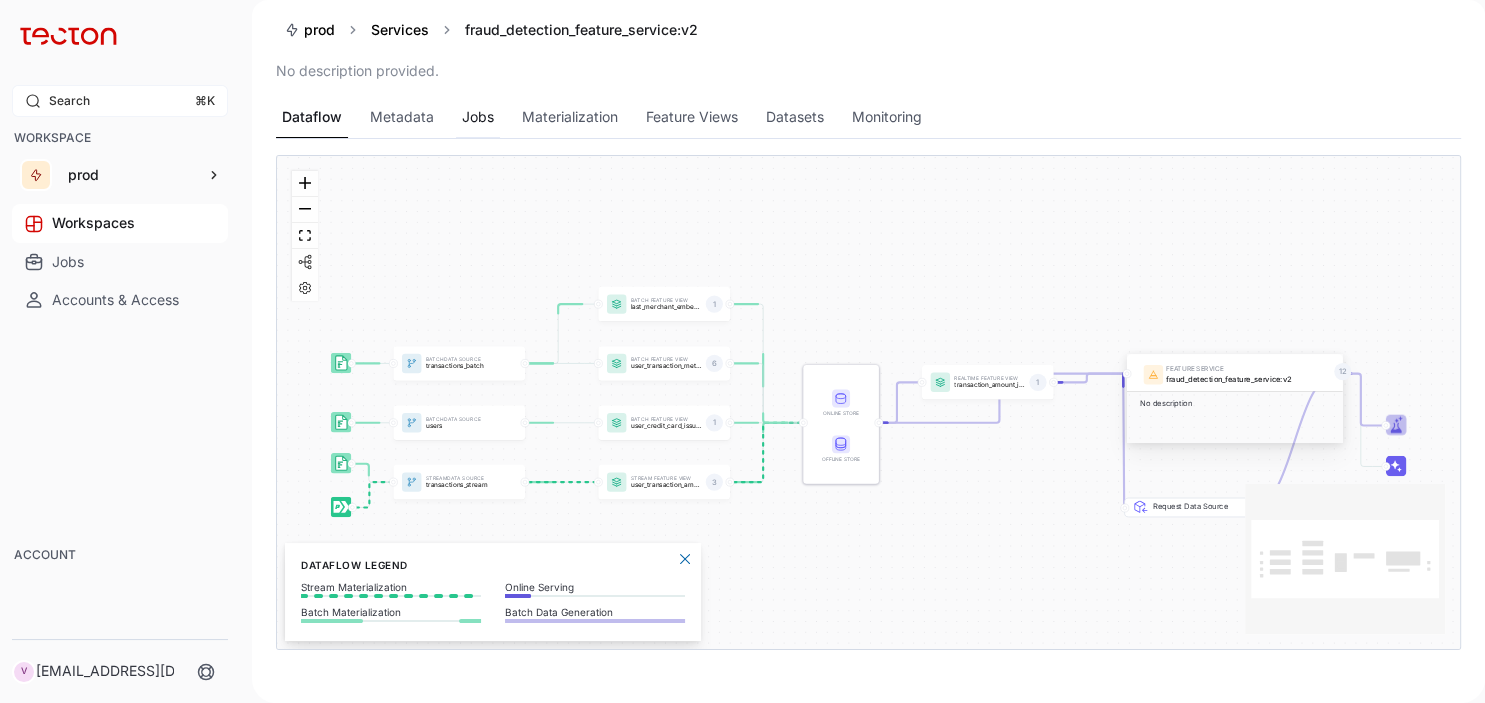 click on "Jobs" at bounding box center [478, 117] 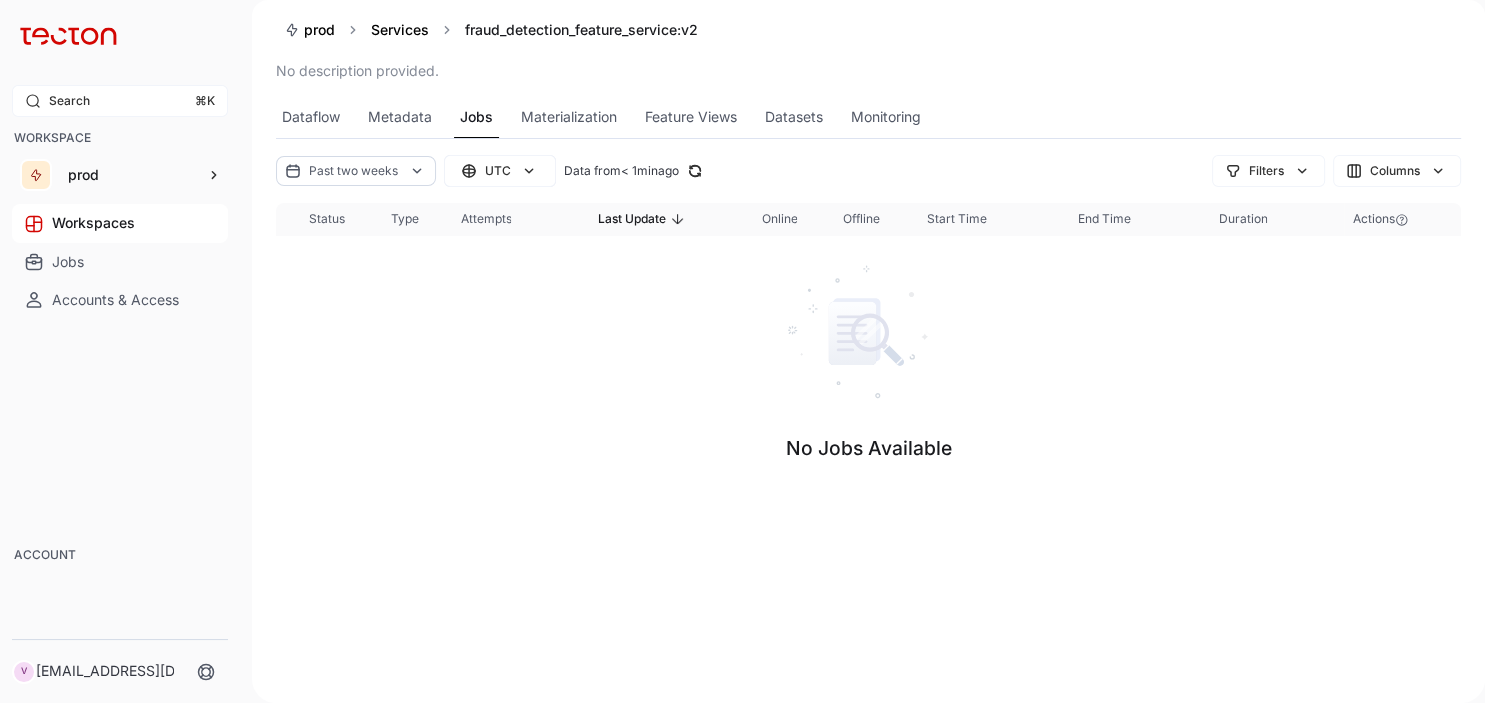 click on "No description provided. Dataflow Metadata Jobs Materialization Feature Views Datasets Monitoring" at bounding box center (868, 99) 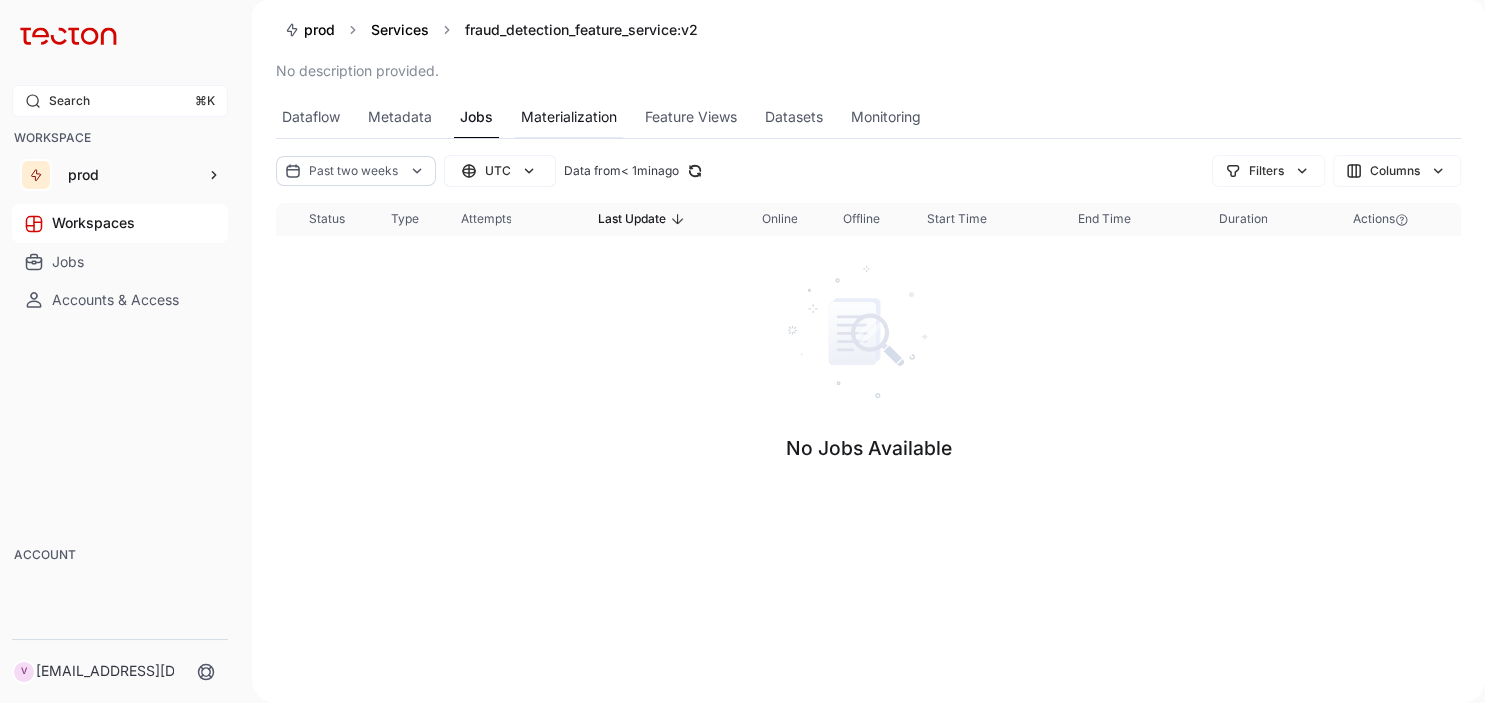 click on "Materialization" at bounding box center [569, 117] 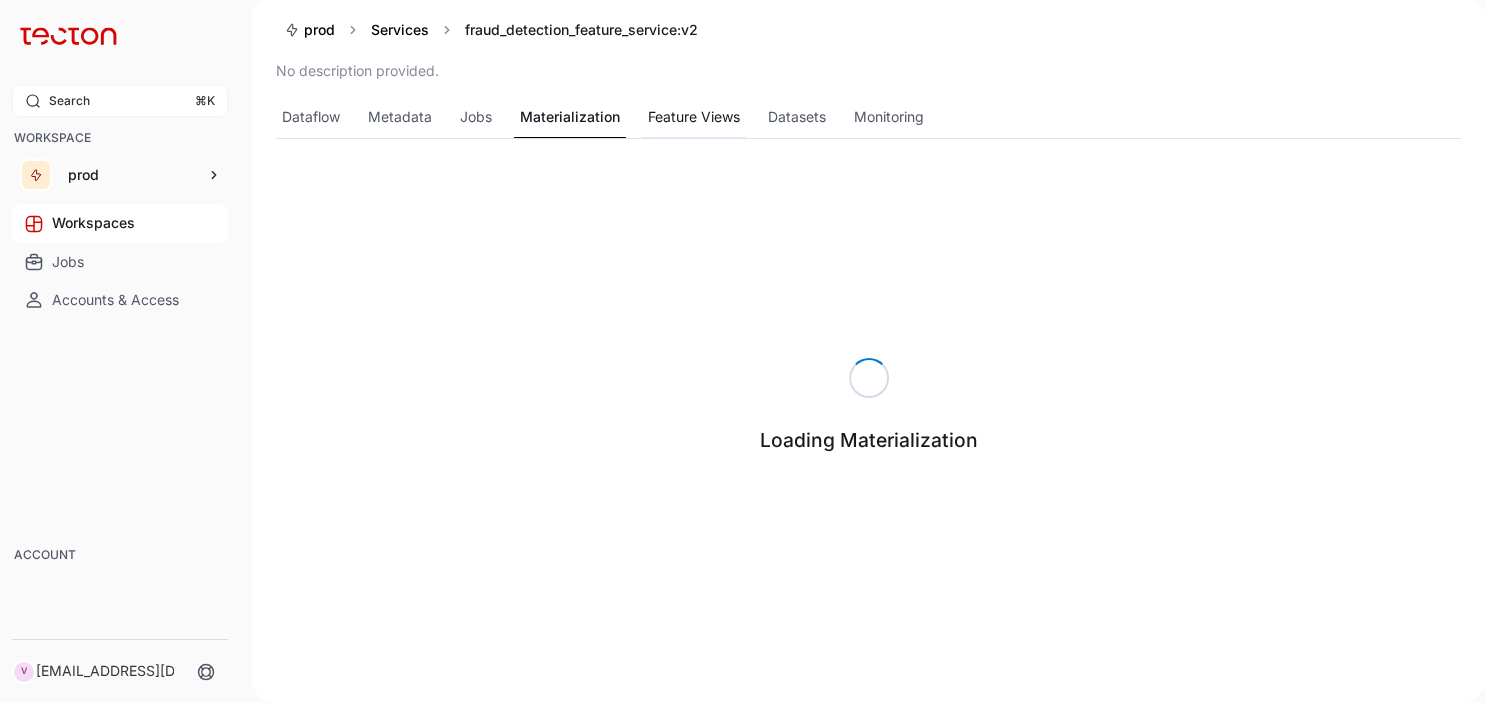 click on "Feature Views" at bounding box center [694, 117] 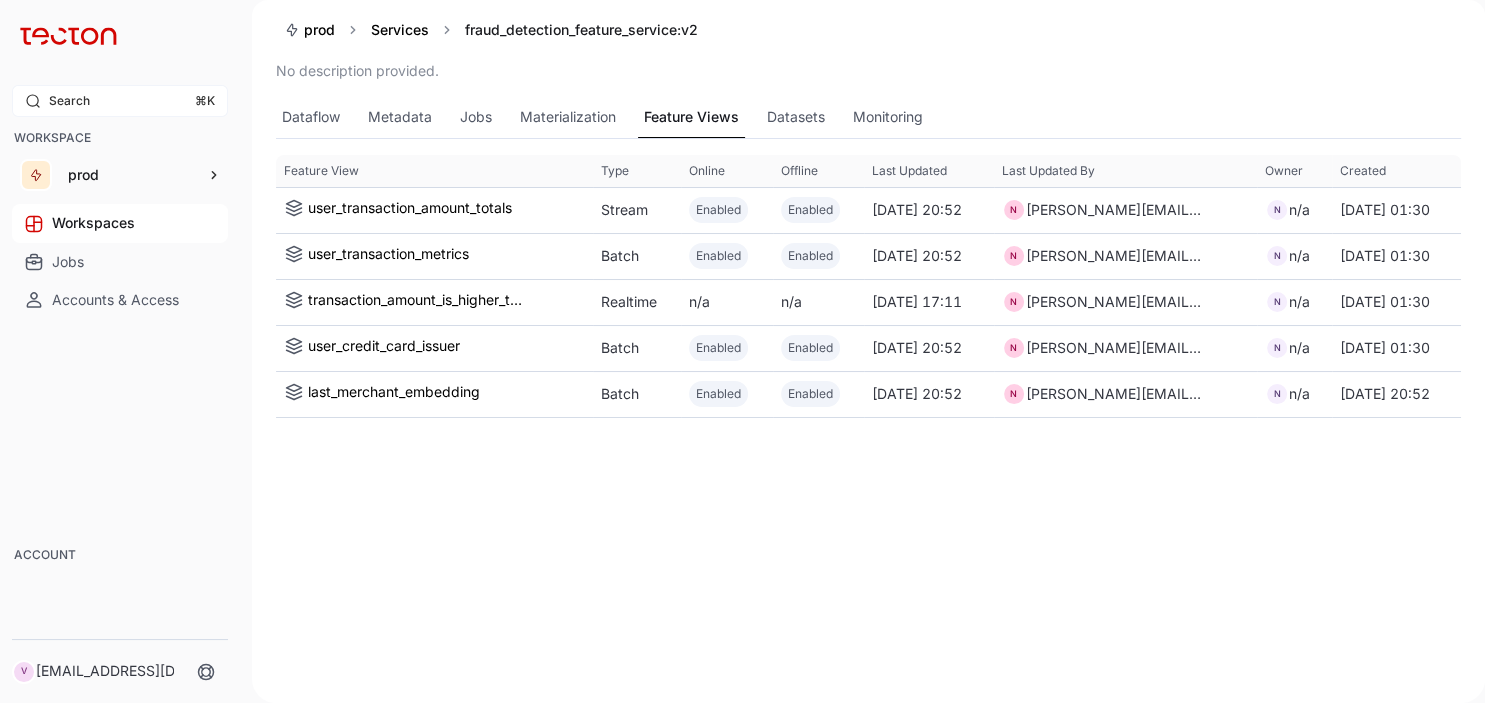 click on "Dataflow Metadata Jobs Materialization Feature Views Datasets Monitoring" at bounding box center [868, 118] 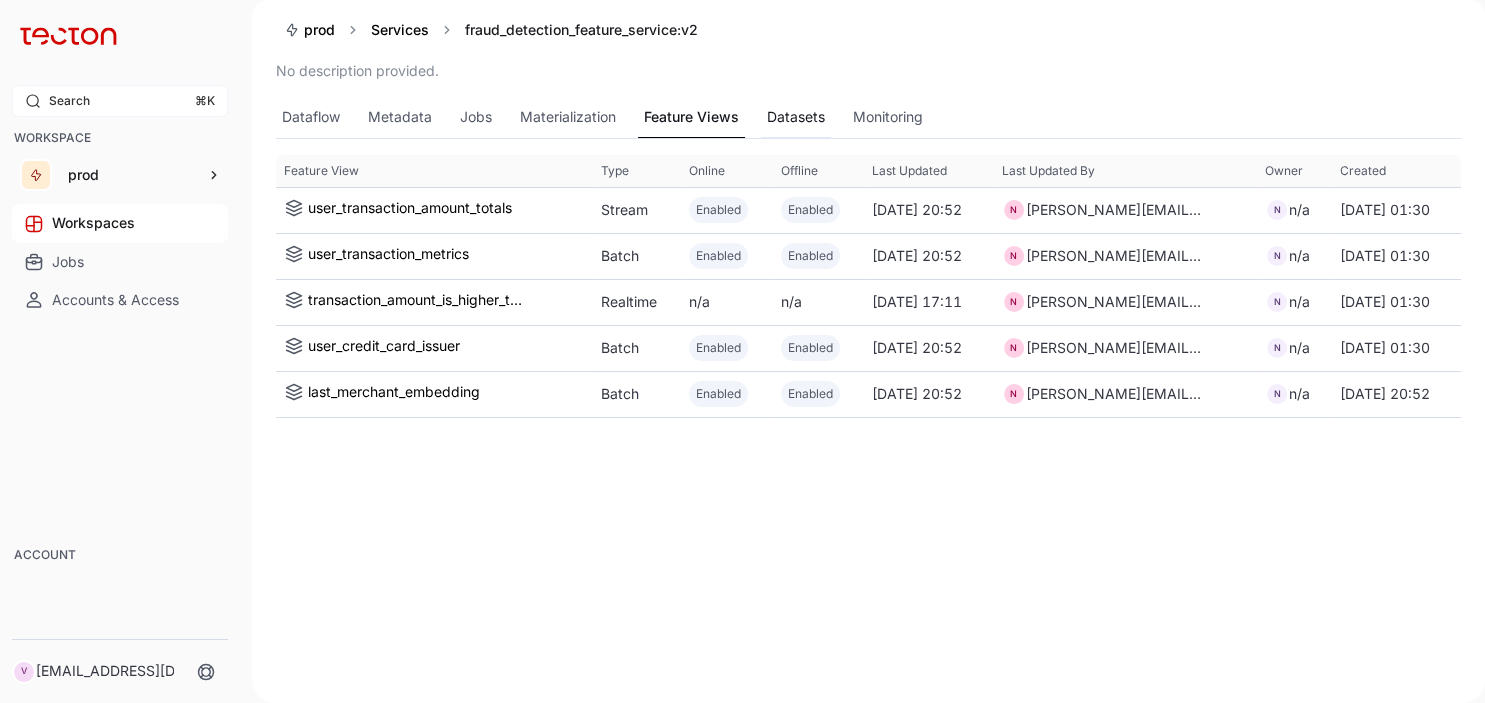click on "Datasets" at bounding box center (796, 117) 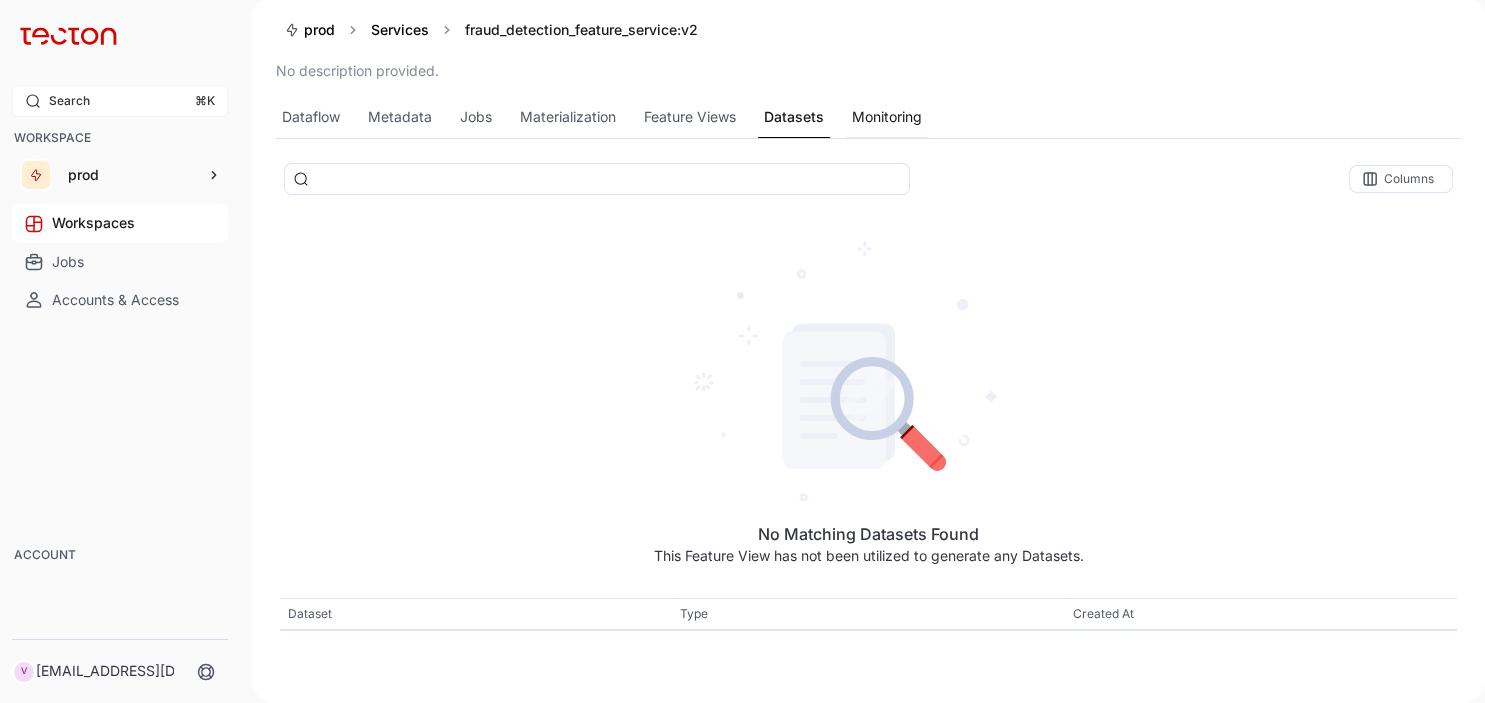 click on "Monitoring" at bounding box center [887, 117] 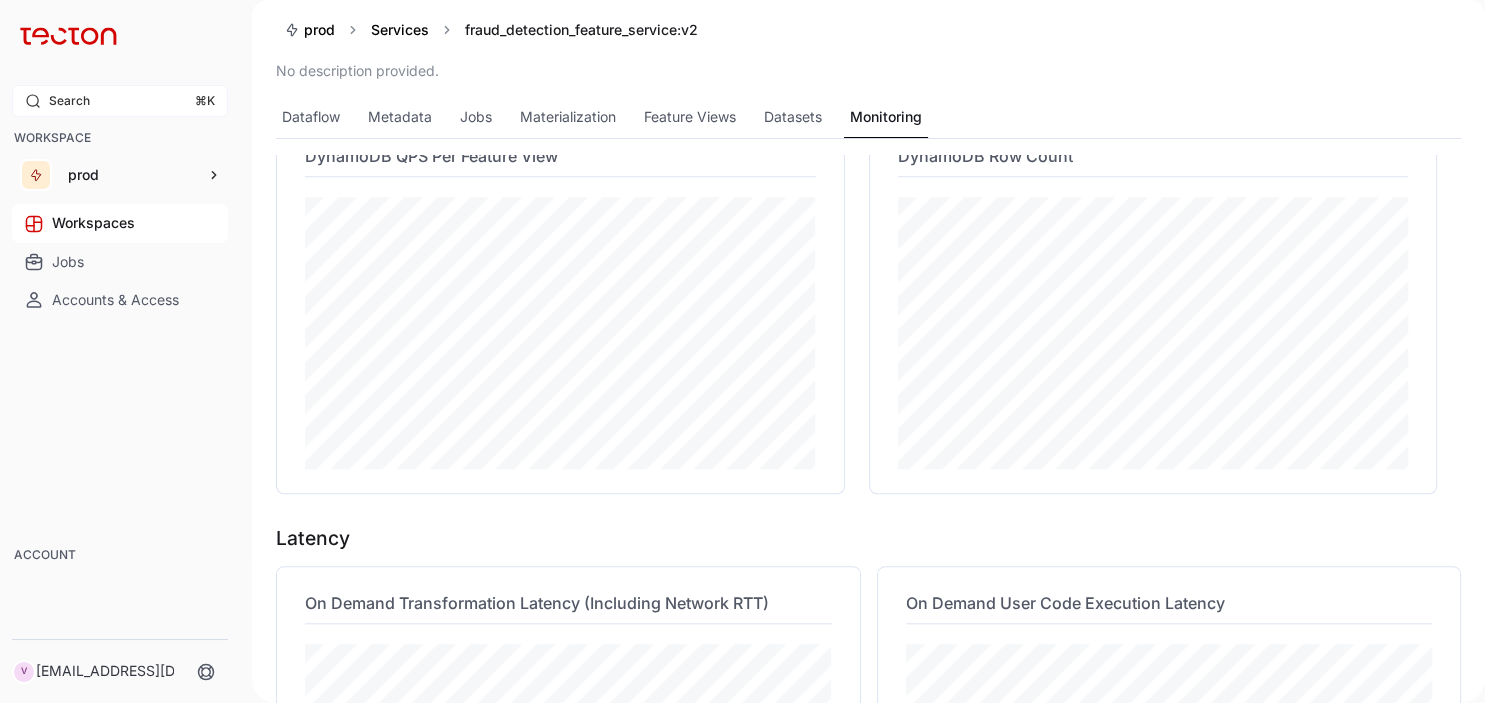 scroll, scrollTop: 0, scrollLeft: 0, axis: both 